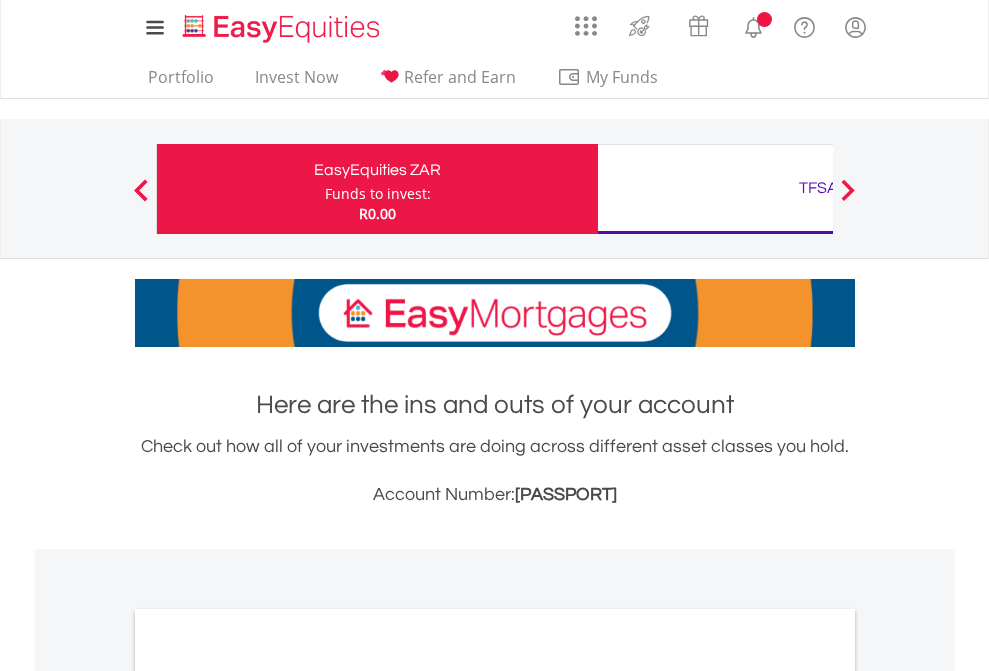 scroll, scrollTop: 0, scrollLeft: 0, axis: both 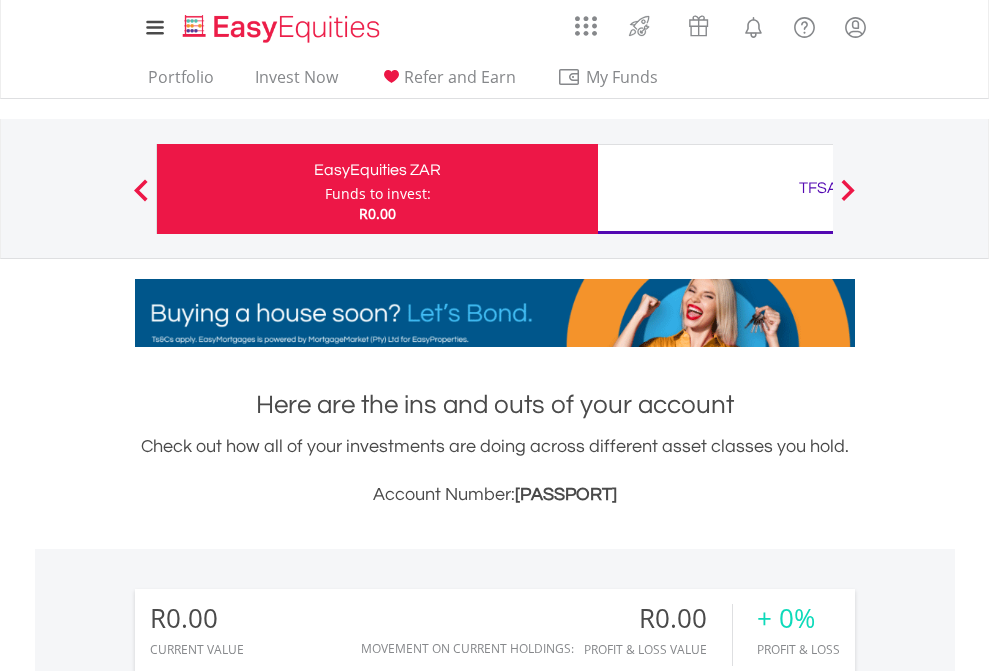 click on "Funds to invest:" at bounding box center [378, 194] 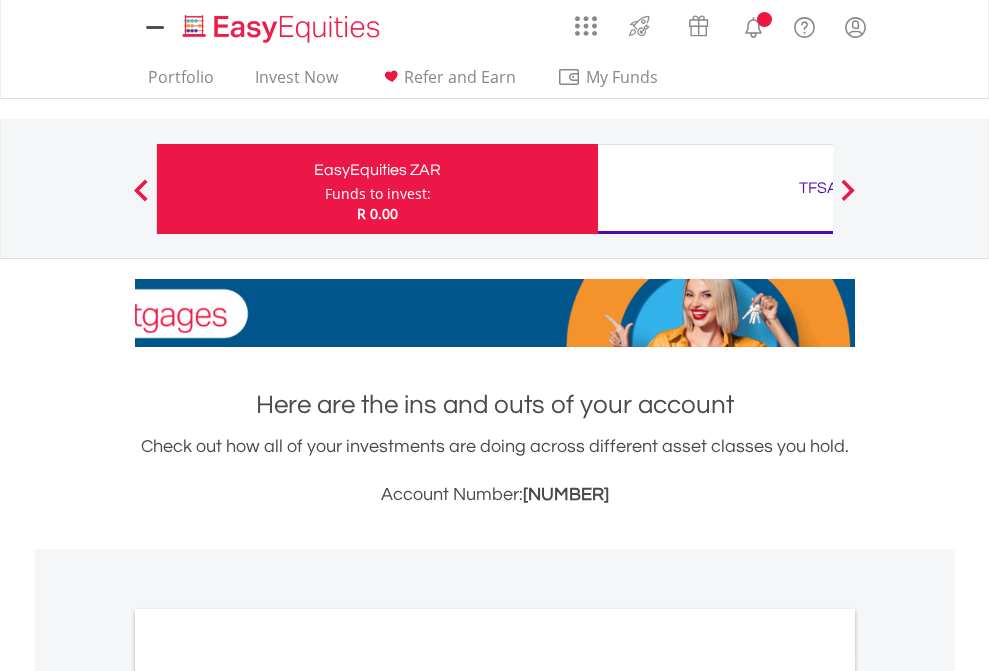 scroll, scrollTop: 0, scrollLeft: 0, axis: both 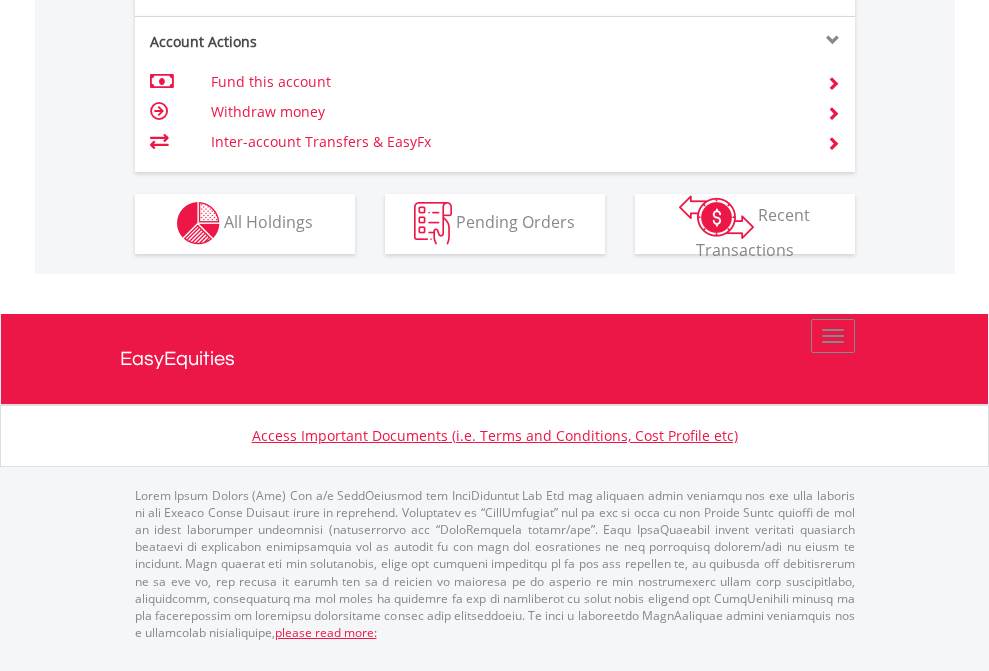 click on "Investment types" at bounding box center [706, -353] 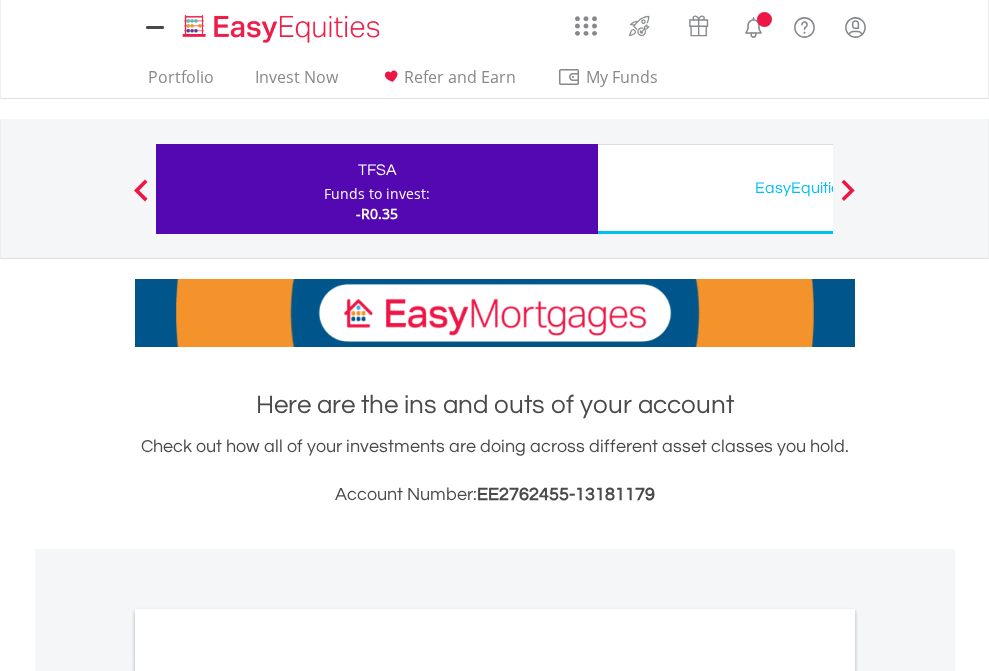 scroll, scrollTop: 0, scrollLeft: 0, axis: both 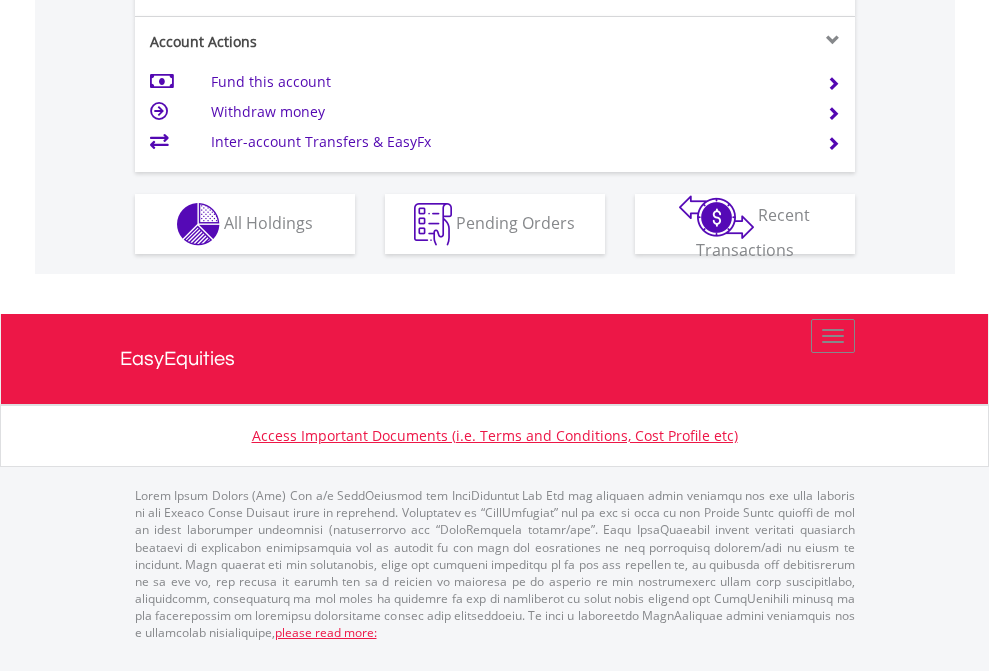 click on "Investment types" at bounding box center [706, -337] 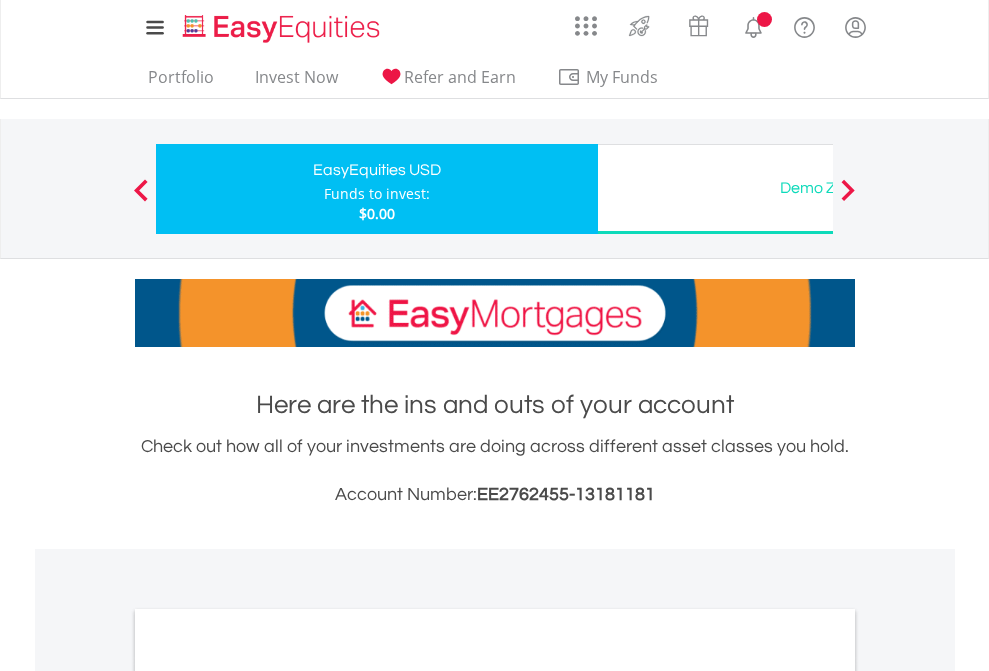 scroll, scrollTop: 0, scrollLeft: 0, axis: both 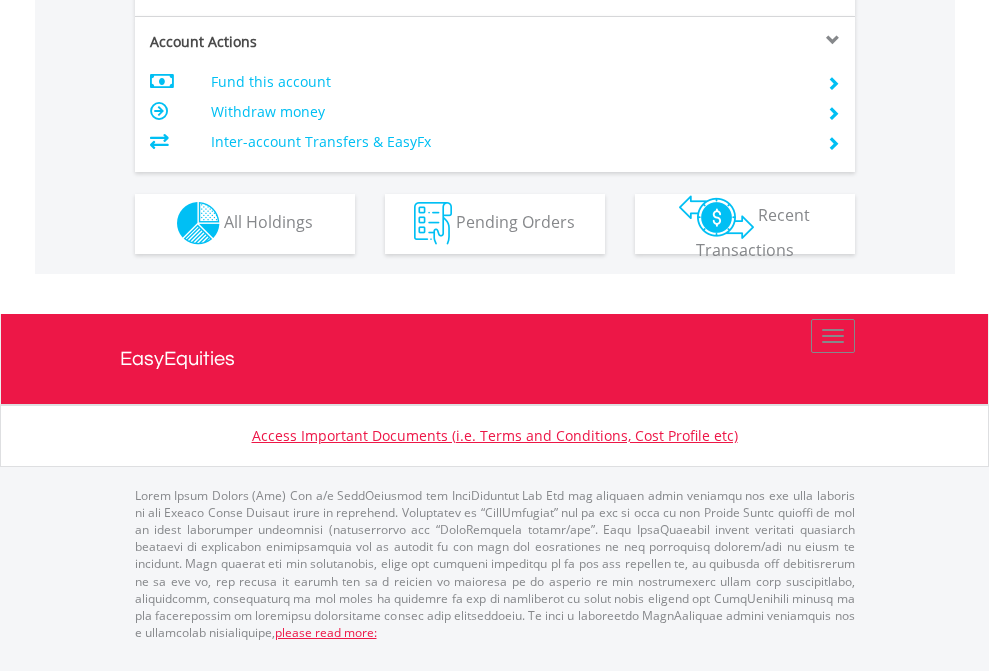click on "Investment types" at bounding box center (706, -353) 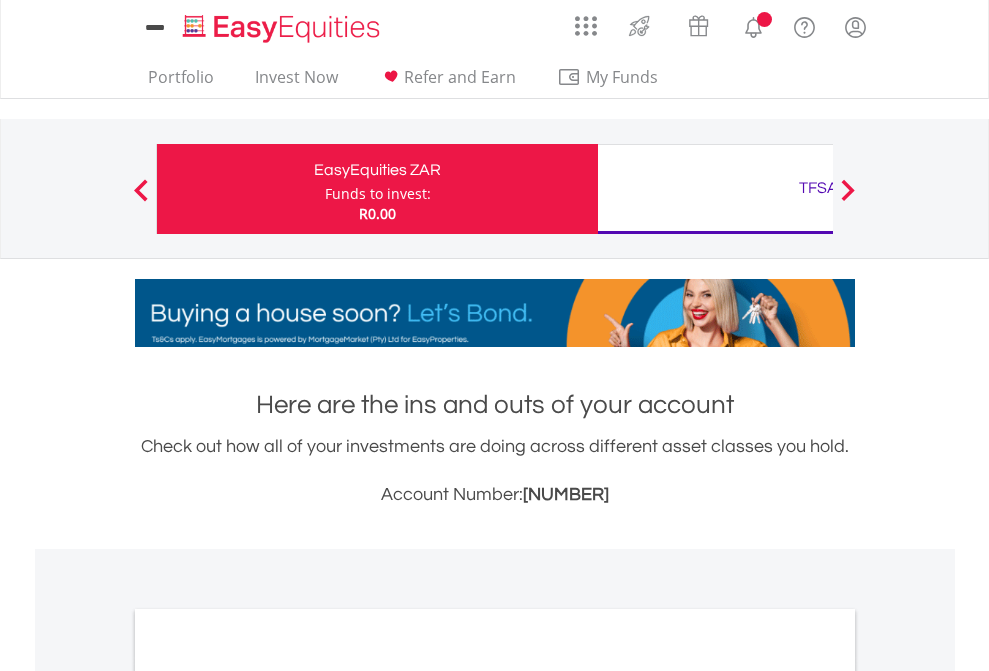 scroll, scrollTop: 0, scrollLeft: 0, axis: both 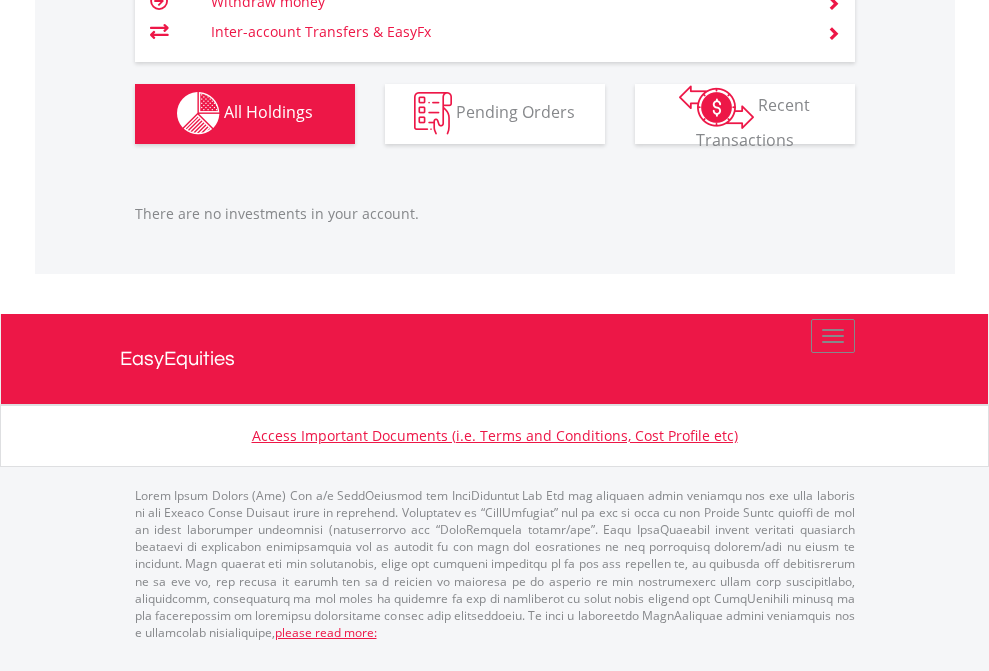 click on "TFSA" at bounding box center [818, -1142] 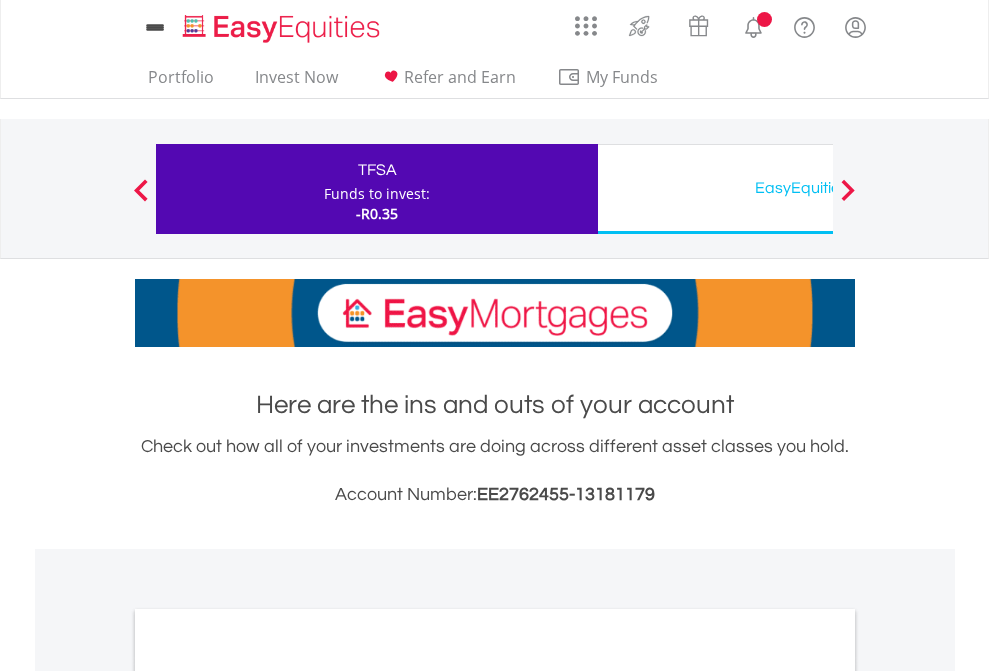 scroll, scrollTop: 0, scrollLeft: 0, axis: both 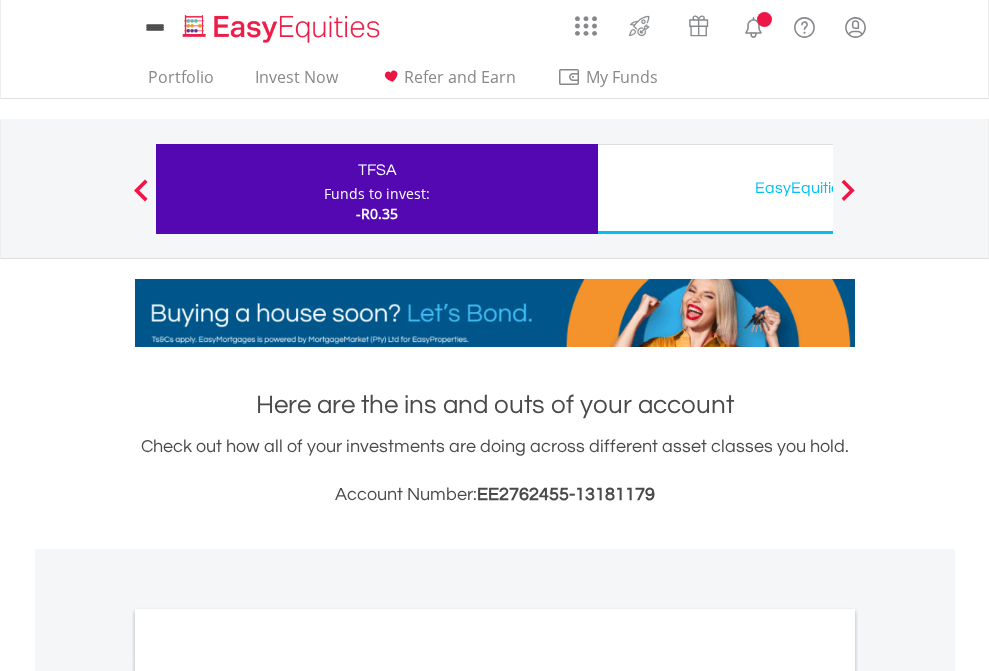 click on "All Holdings" at bounding box center [268, 1096] 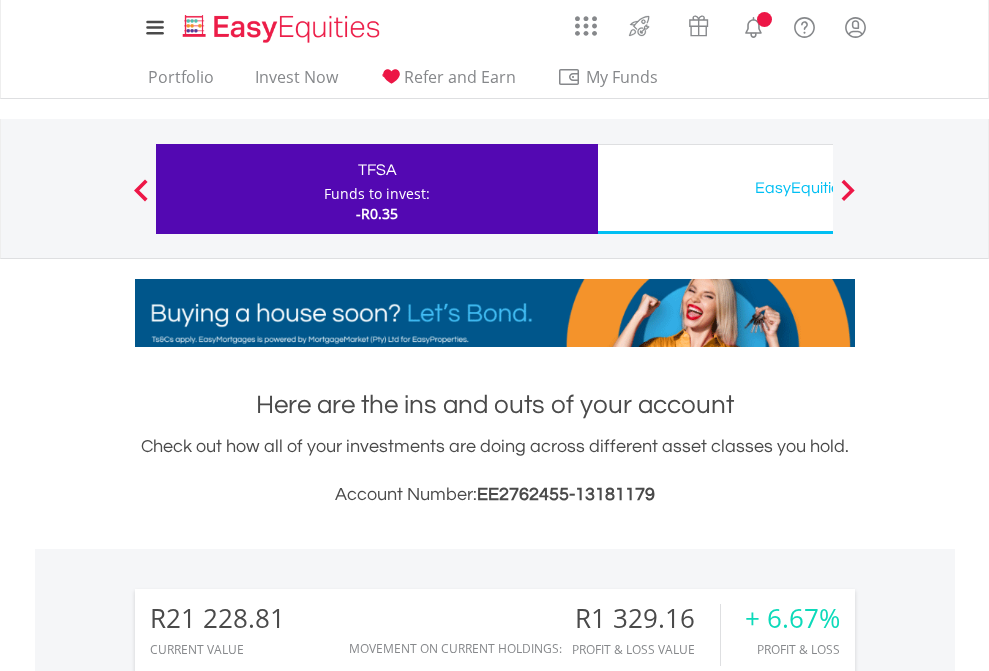 scroll, scrollTop: 1493, scrollLeft: 0, axis: vertical 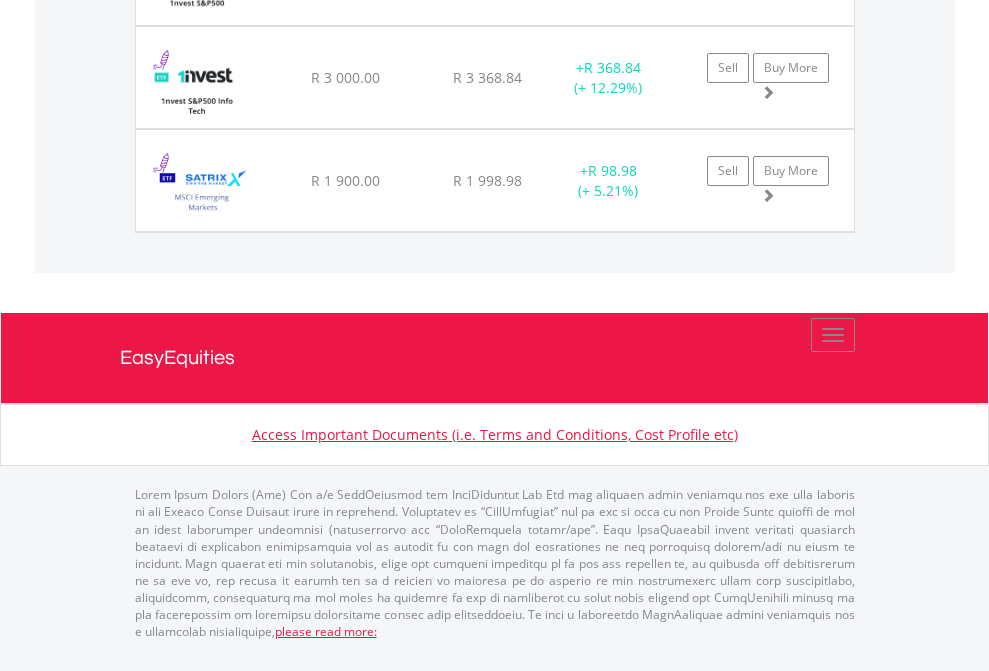 click on "EasyEquities USD" at bounding box center [818, -1648] 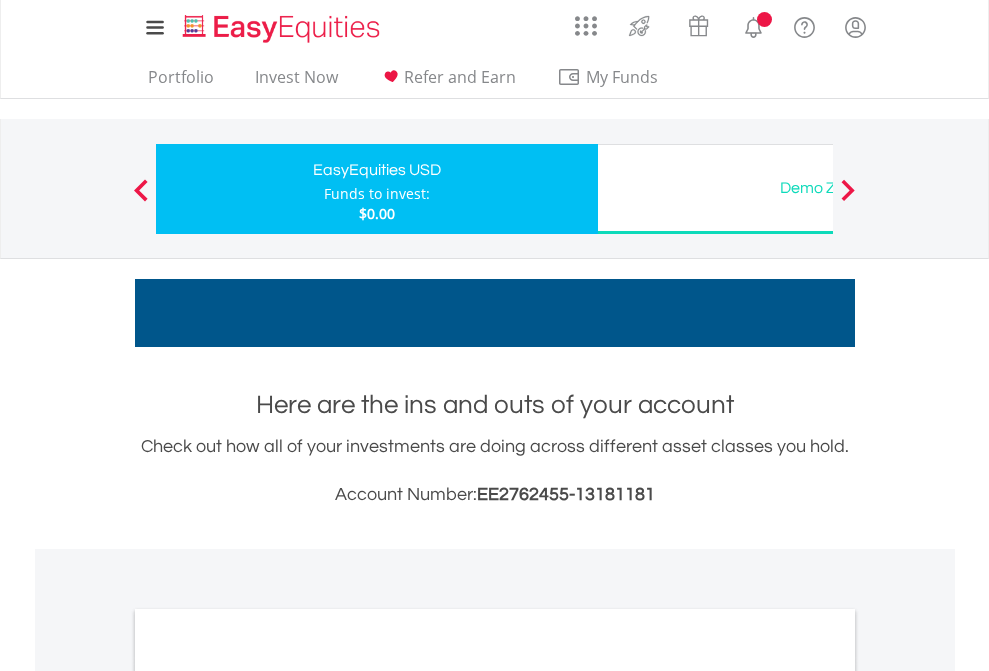 scroll, scrollTop: 1202, scrollLeft: 0, axis: vertical 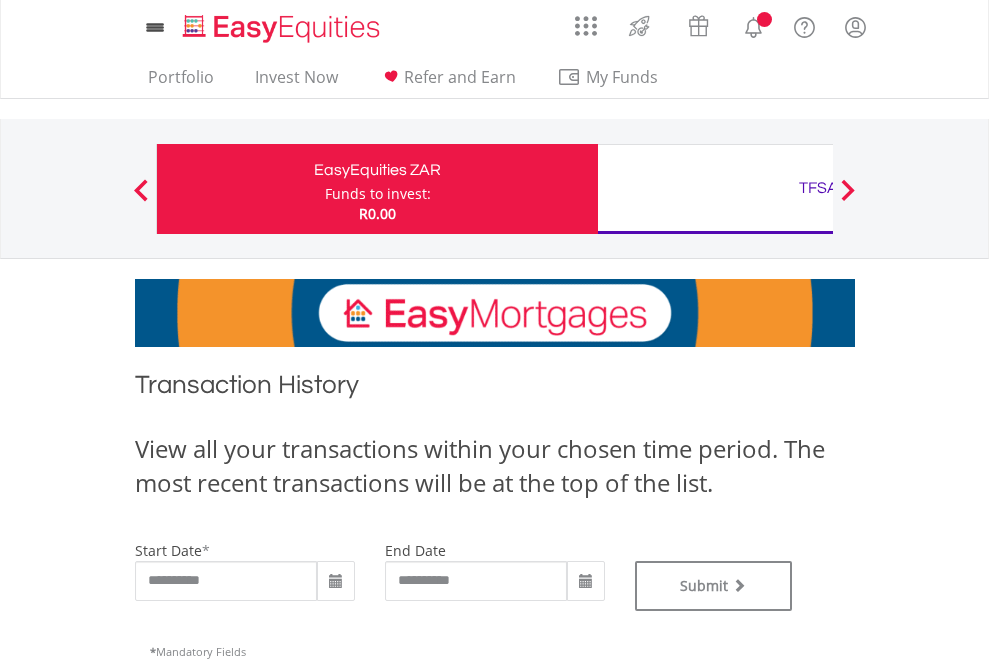 type on "**********" 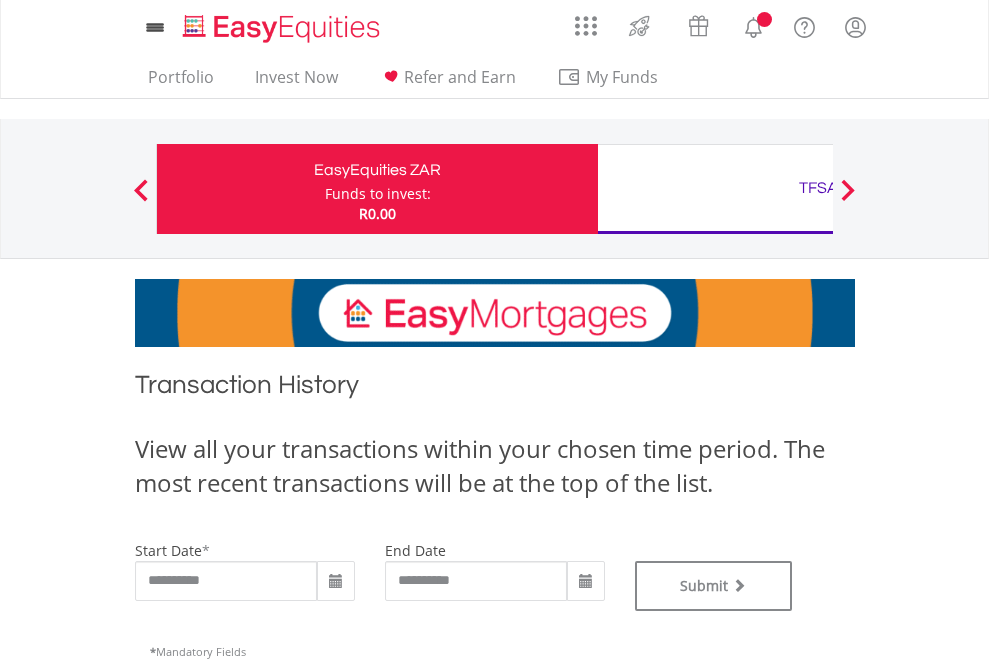 type on "**********" 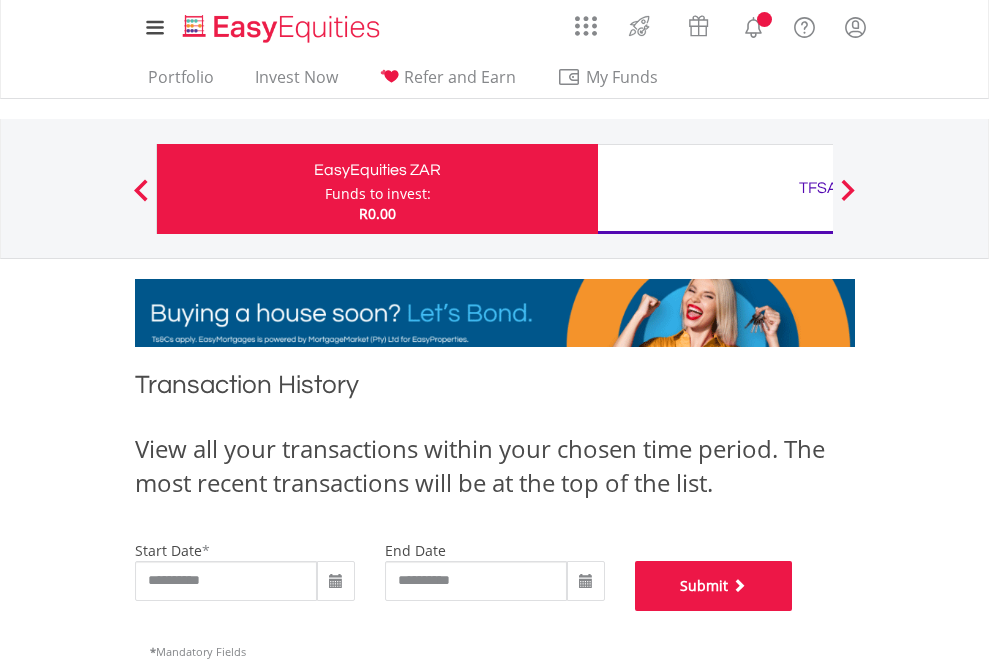click on "Submit" at bounding box center (714, 586) 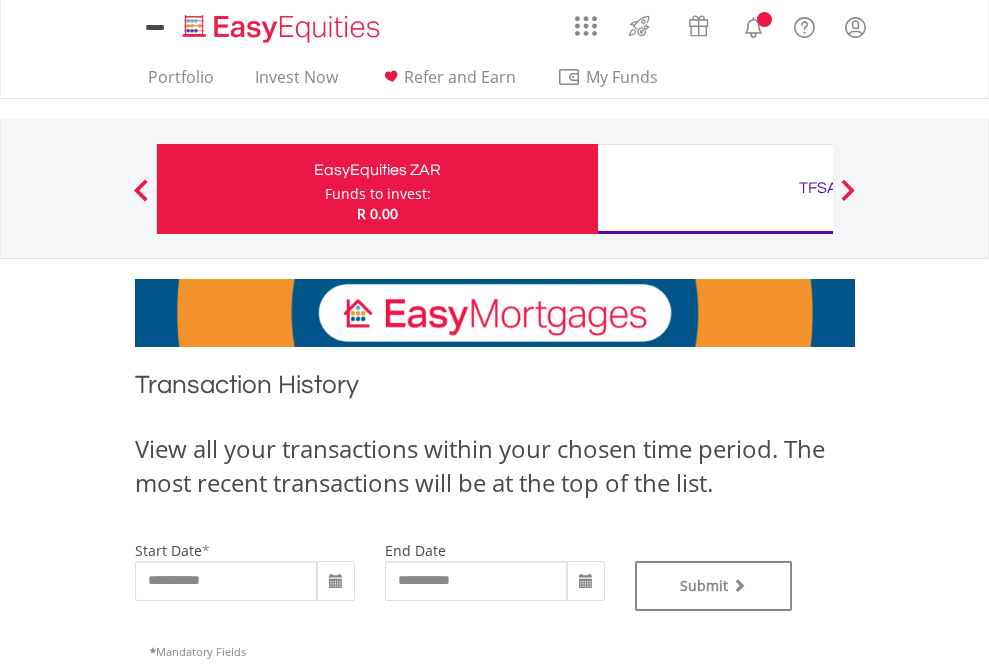 scroll, scrollTop: 0, scrollLeft: 0, axis: both 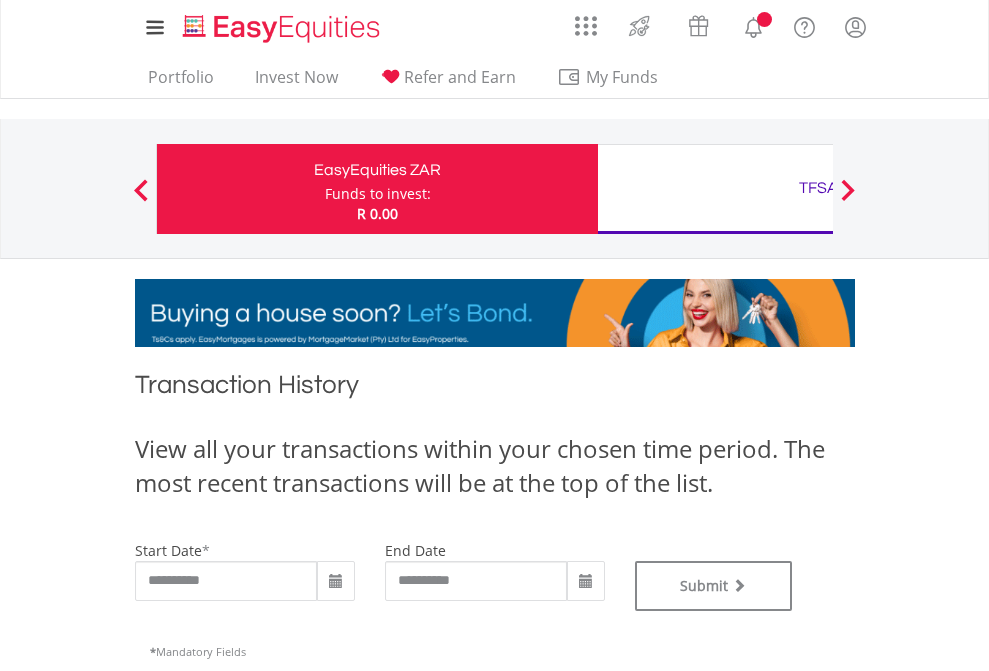 click on "TFSA" at bounding box center [818, 188] 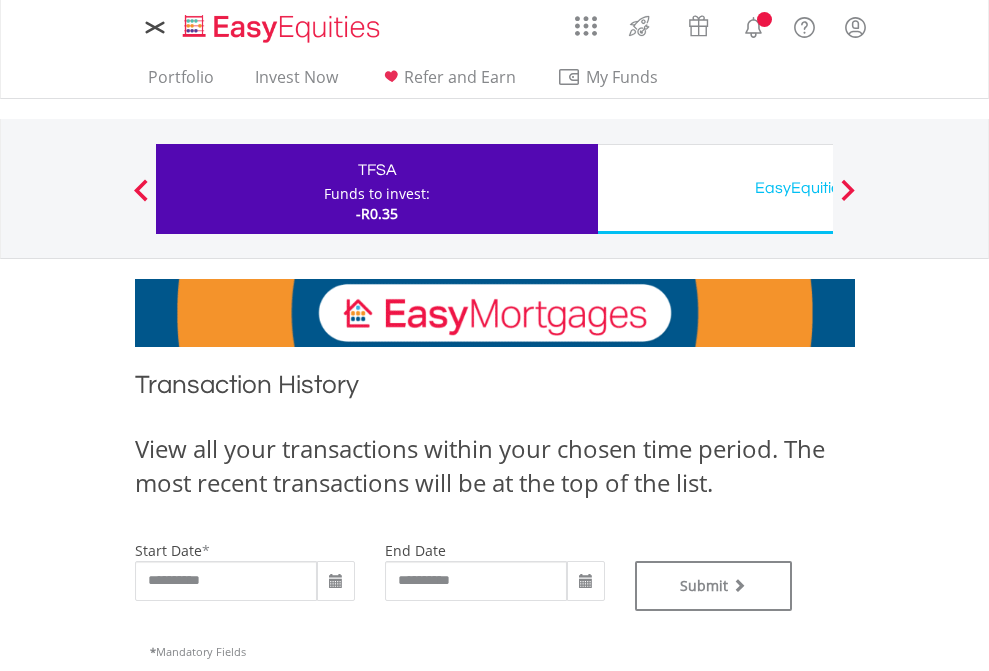 scroll, scrollTop: 0, scrollLeft: 0, axis: both 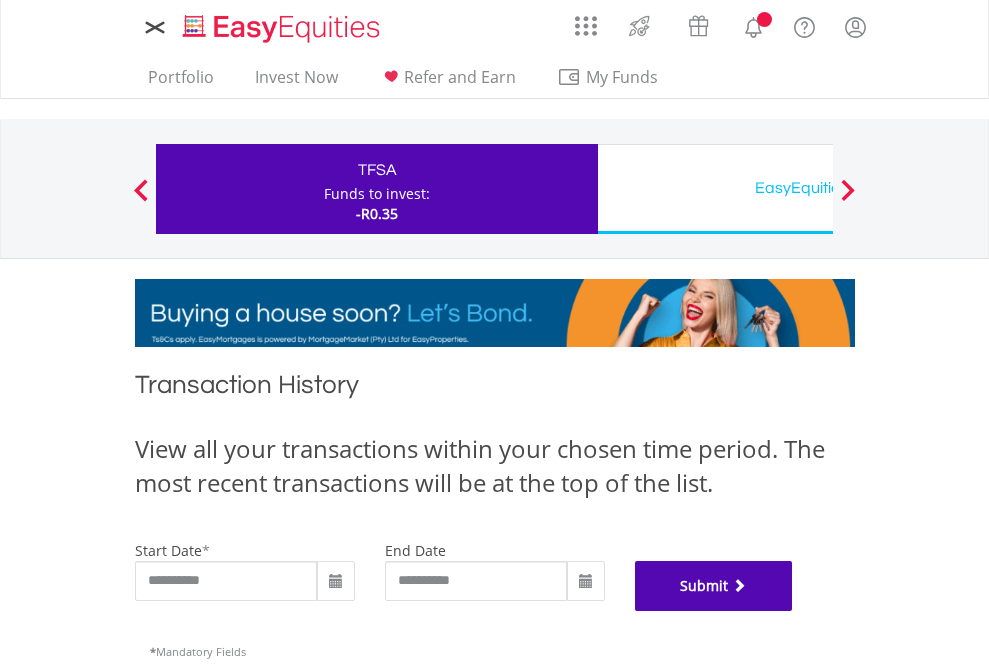 click on "Submit" at bounding box center (714, 586) 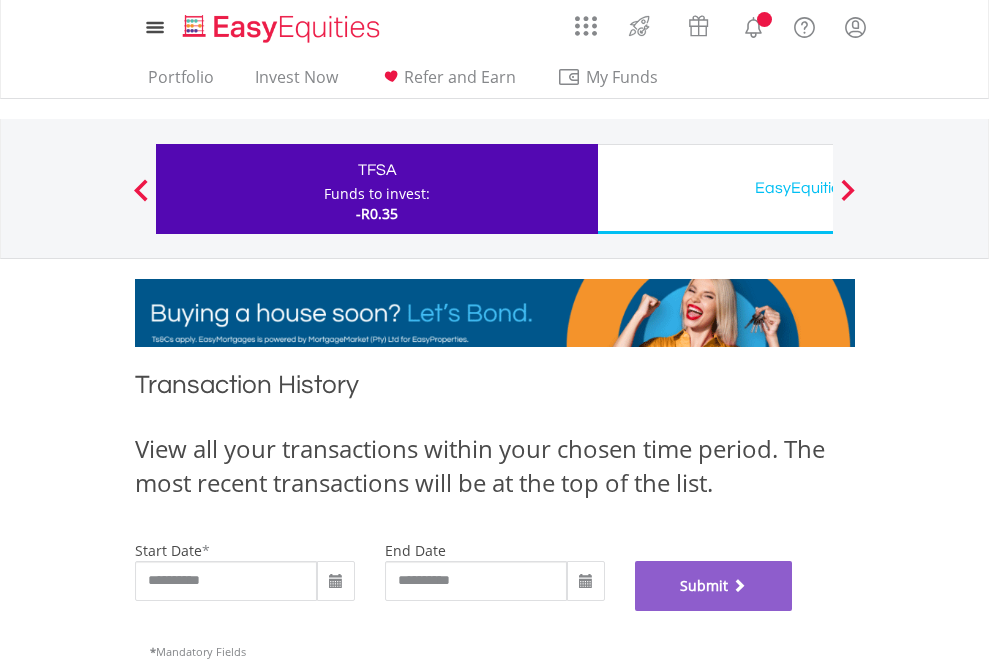 scroll, scrollTop: 811, scrollLeft: 0, axis: vertical 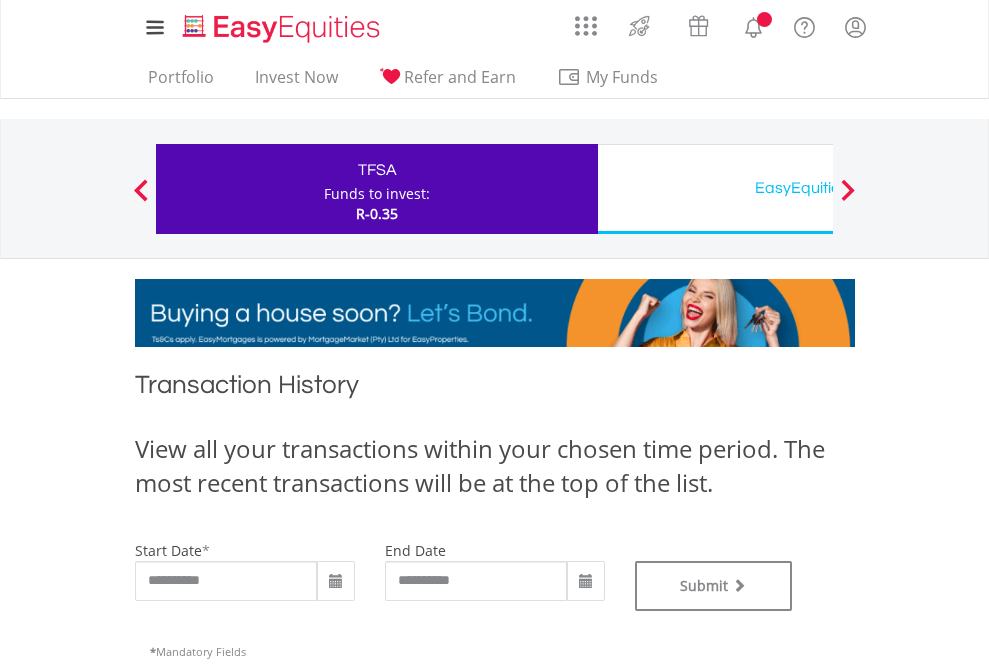 click on "EasyEquities USD" at bounding box center (818, 188) 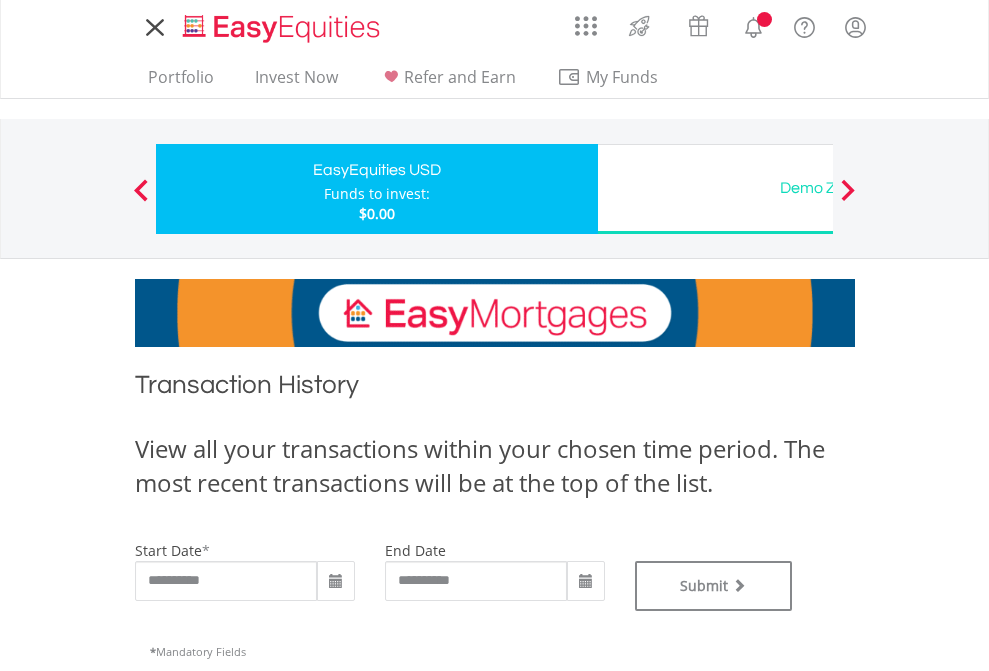 scroll, scrollTop: 0, scrollLeft: 0, axis: both 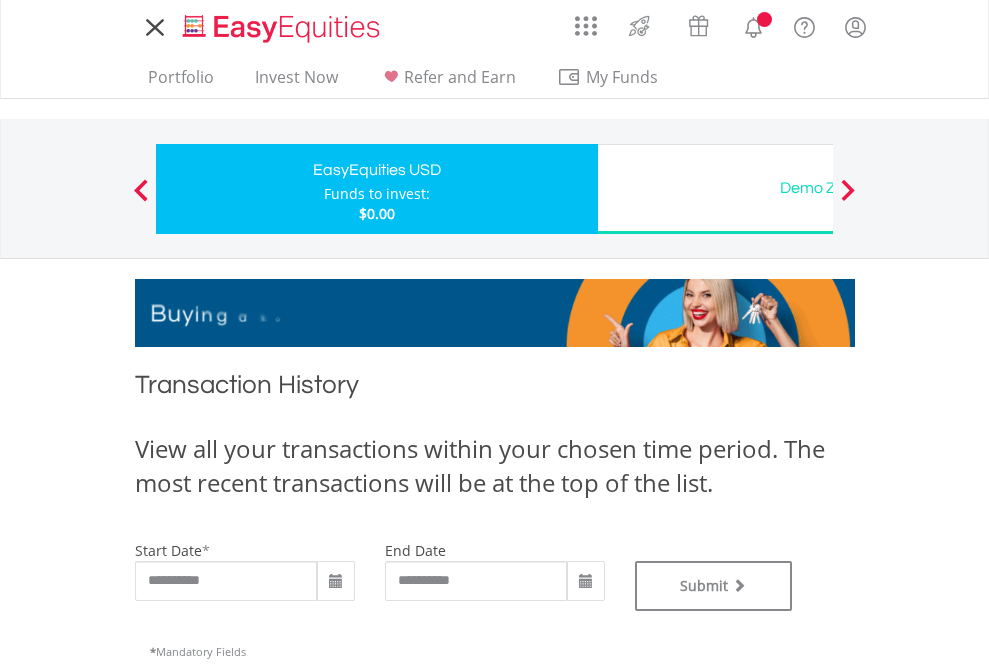 type on "**********" 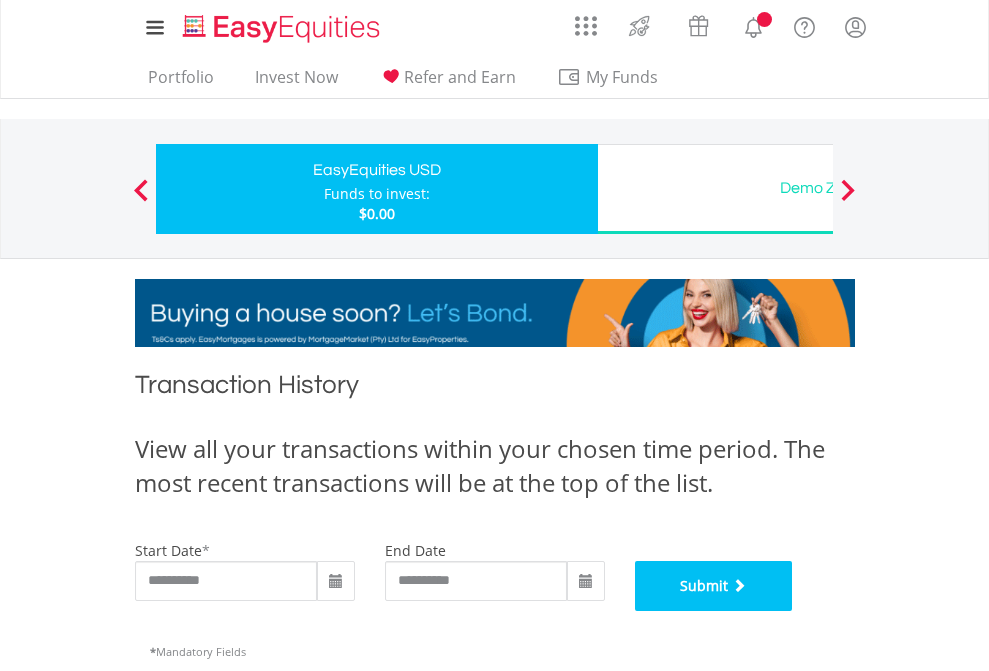click on "Submit" at bounding box center (714, 586) 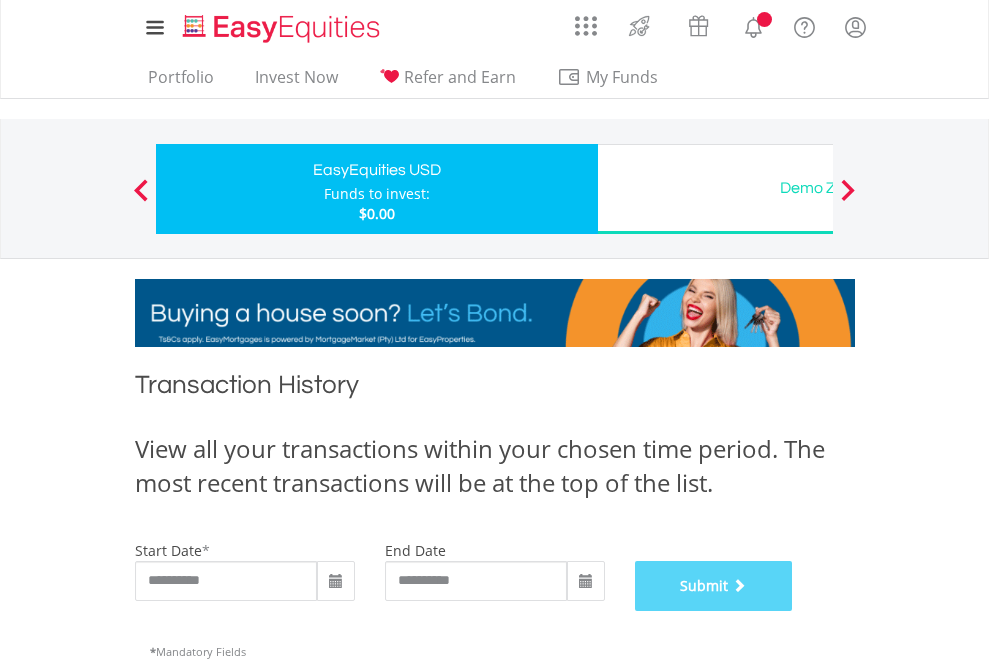scroll, scrollTop: 811, scrollLeft: 0, axis: vertical 